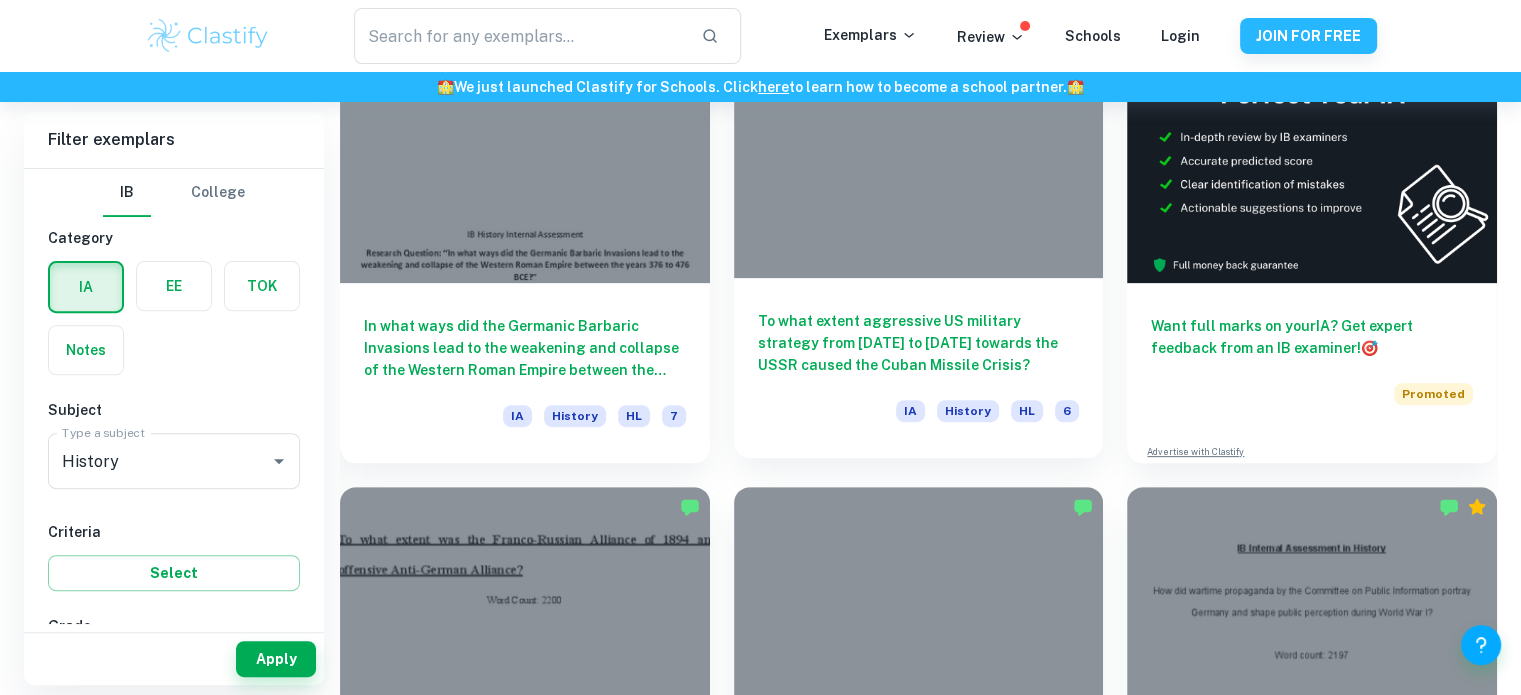 scroll, scrollTop: 666, scrollLeft: 0, axis: vertical 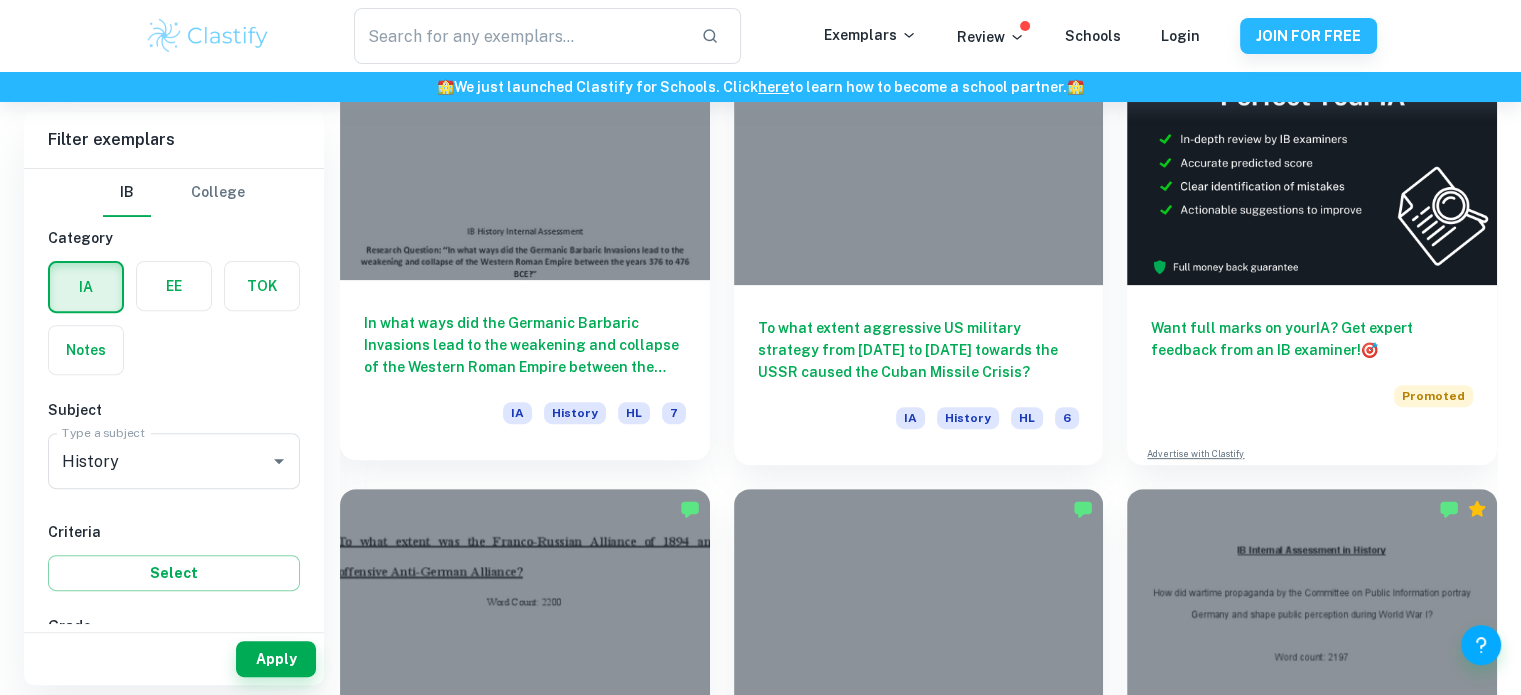click on "In what ways did the Germanic Barbaric Invasions lead to the weakening and collapse of the Western Roman Empire between the years 376 to [DATE]?" at bounding box center [525, 345] 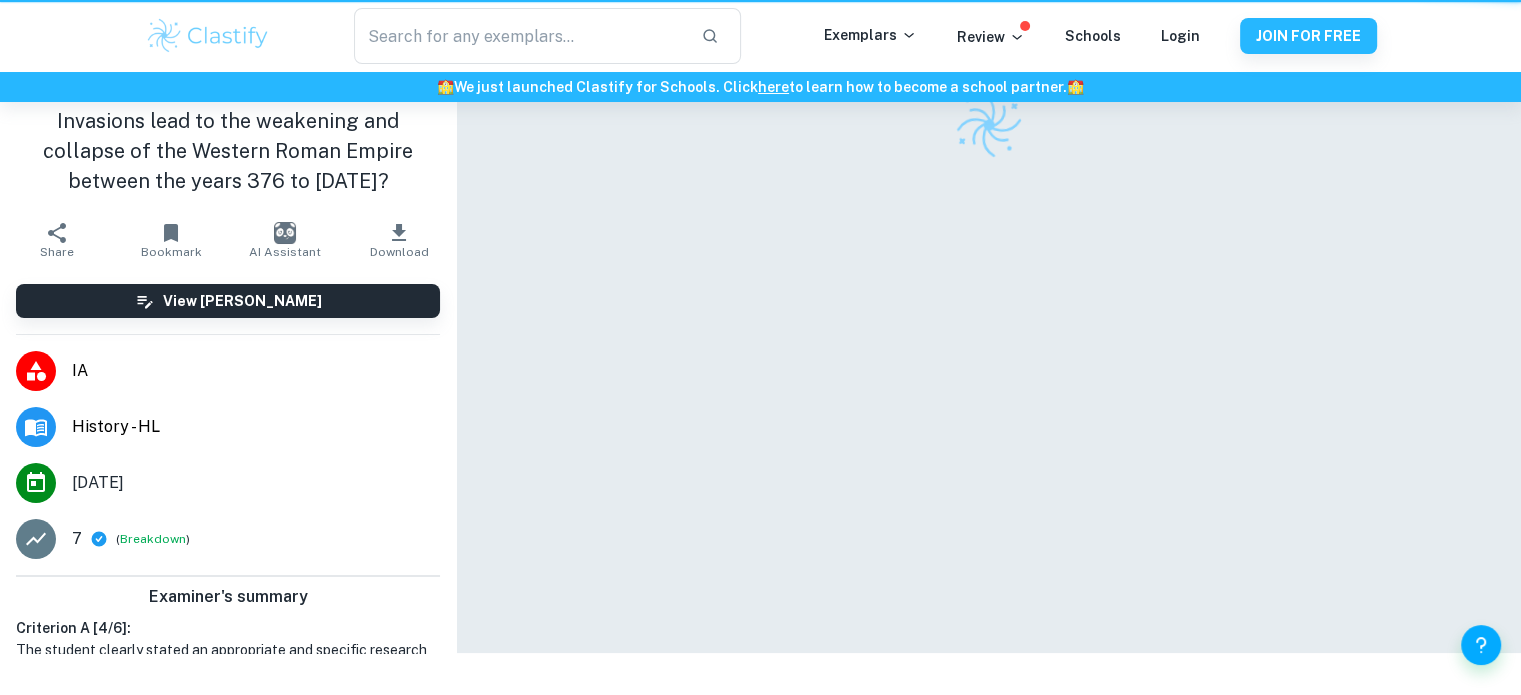 scroll, scrollTop: 0, scrollLeft: 0, axis: both 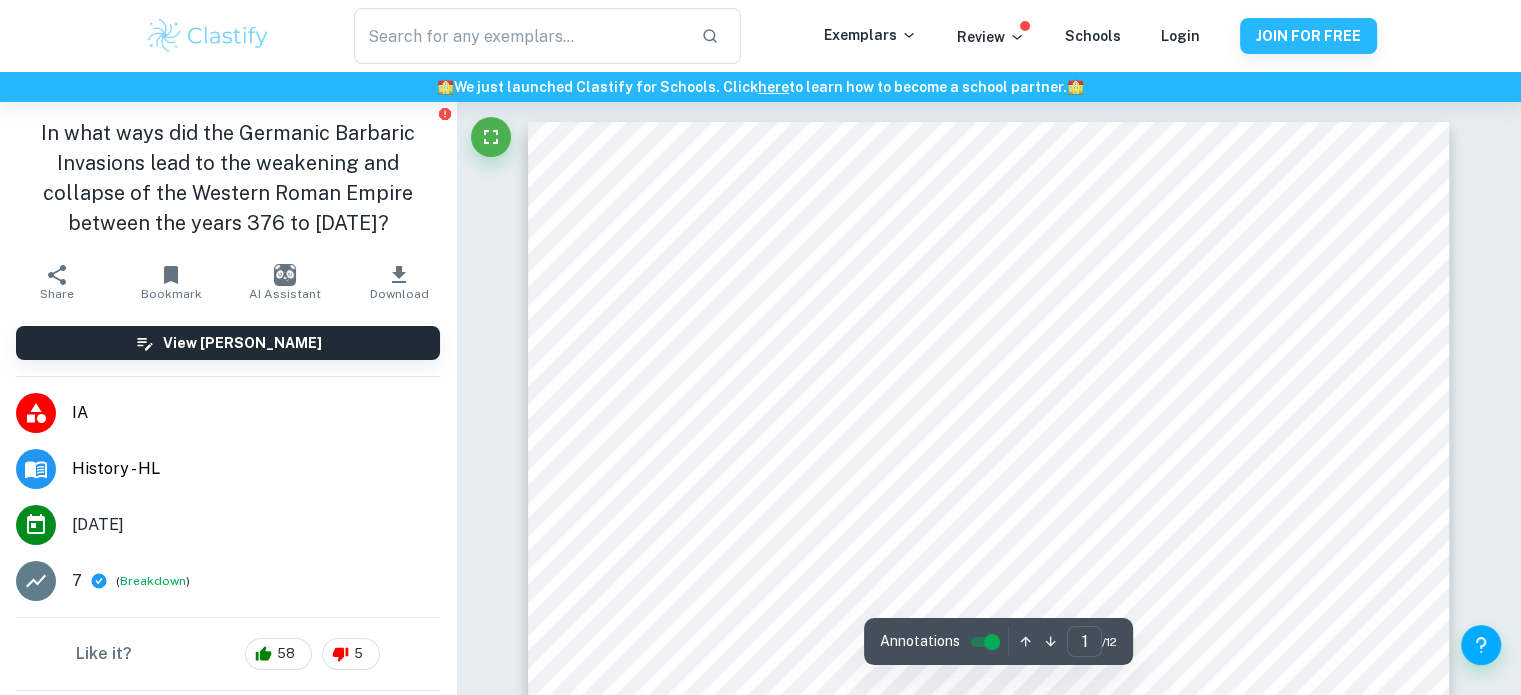 drag, startPoint x: 30, startPoint y: 127, endPoint x: 404, endPoint y: 221, distance: 385.63196 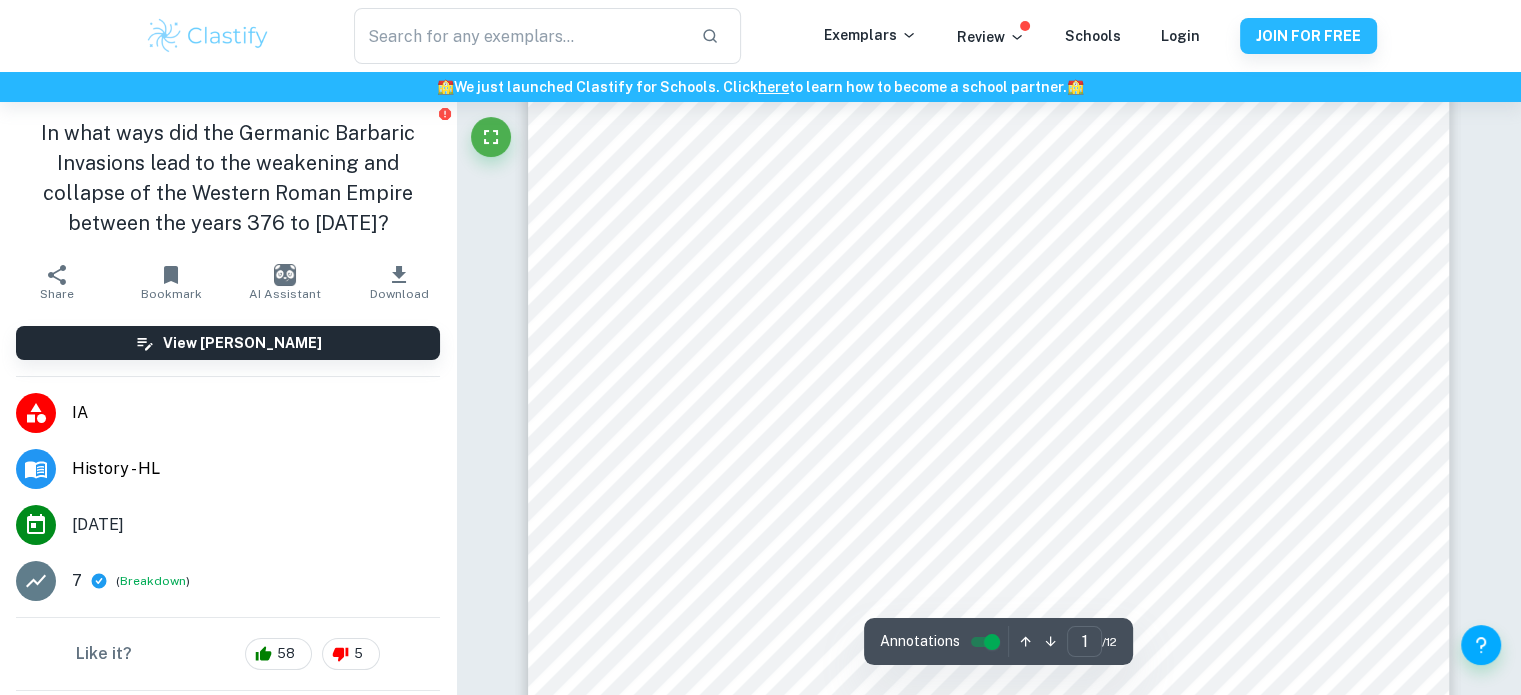 scroll, scrollTop: 448, scrollLeft: 0, axis: vertical 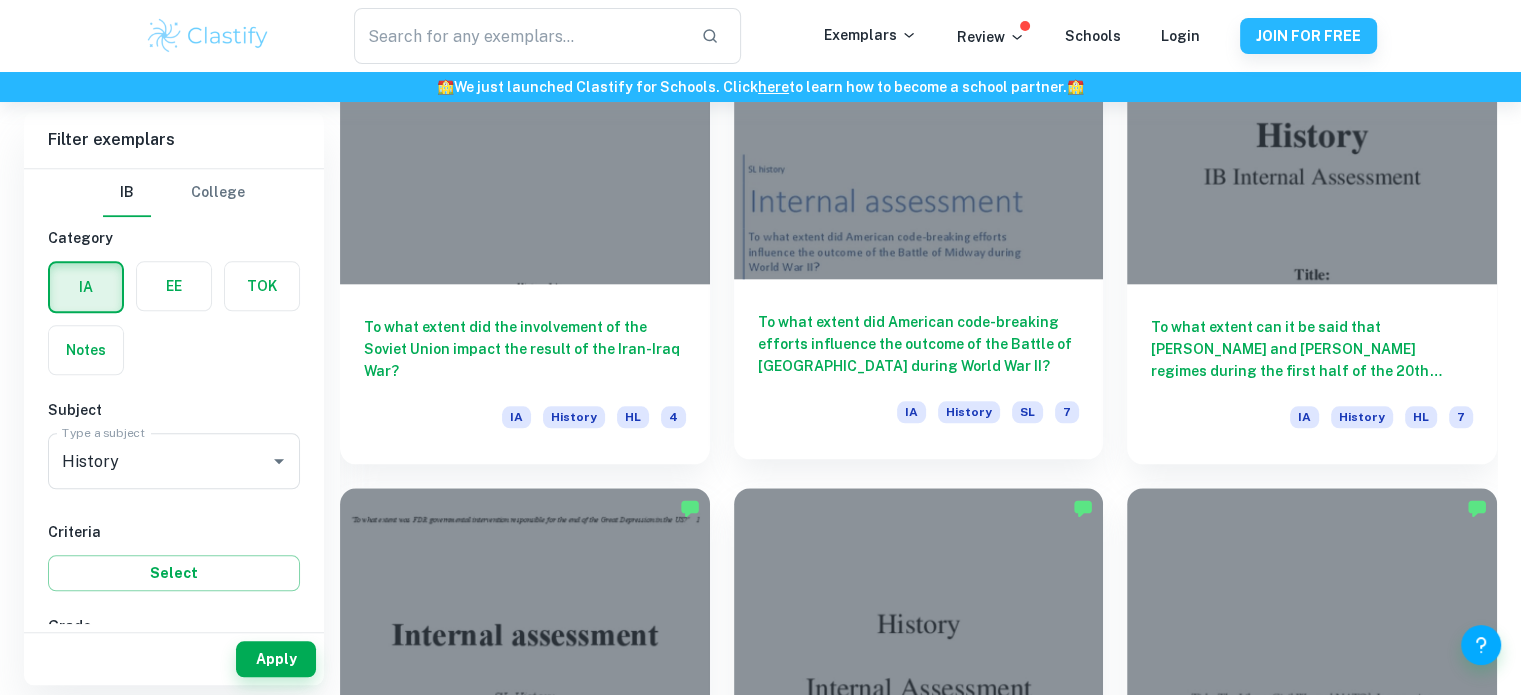 click at bounding box center (919, 140) 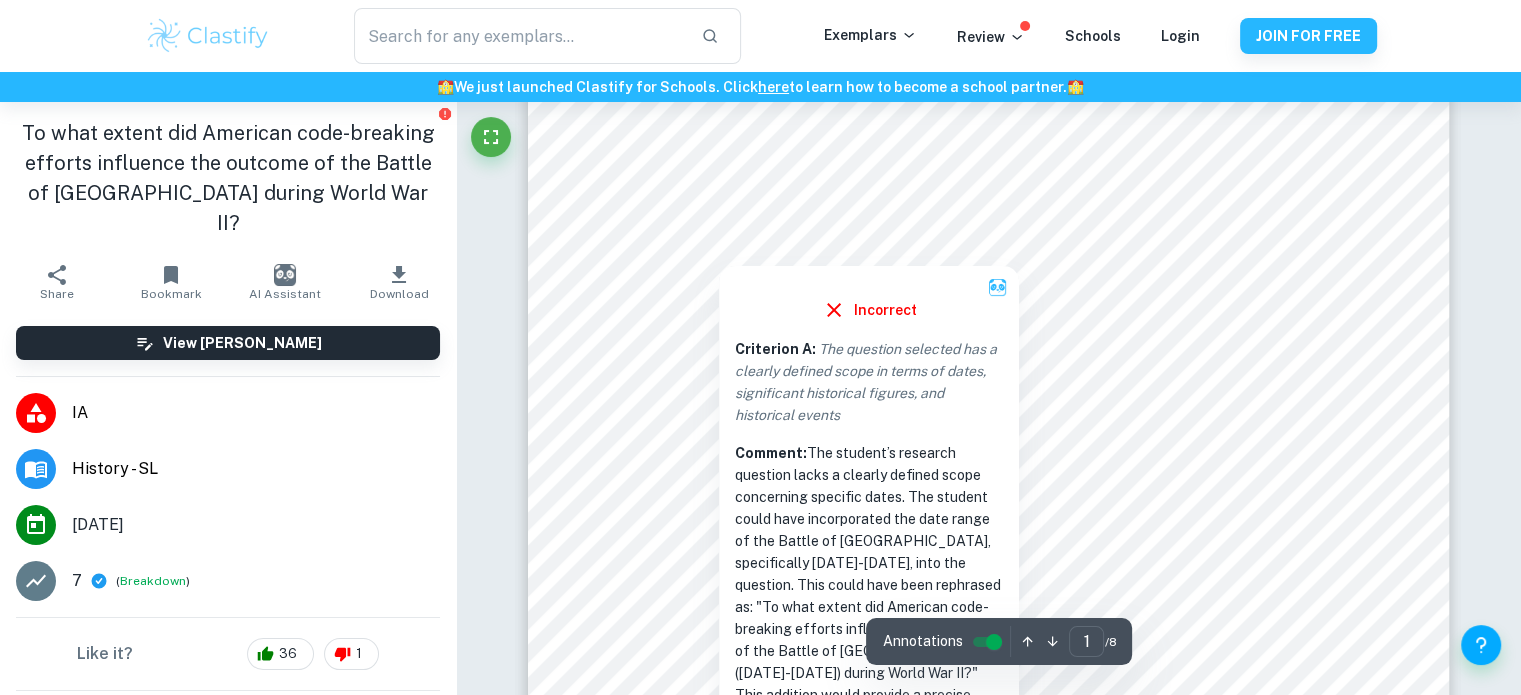 scroll, scrollTop: 357, scrollLeft: 0, axis: vertical 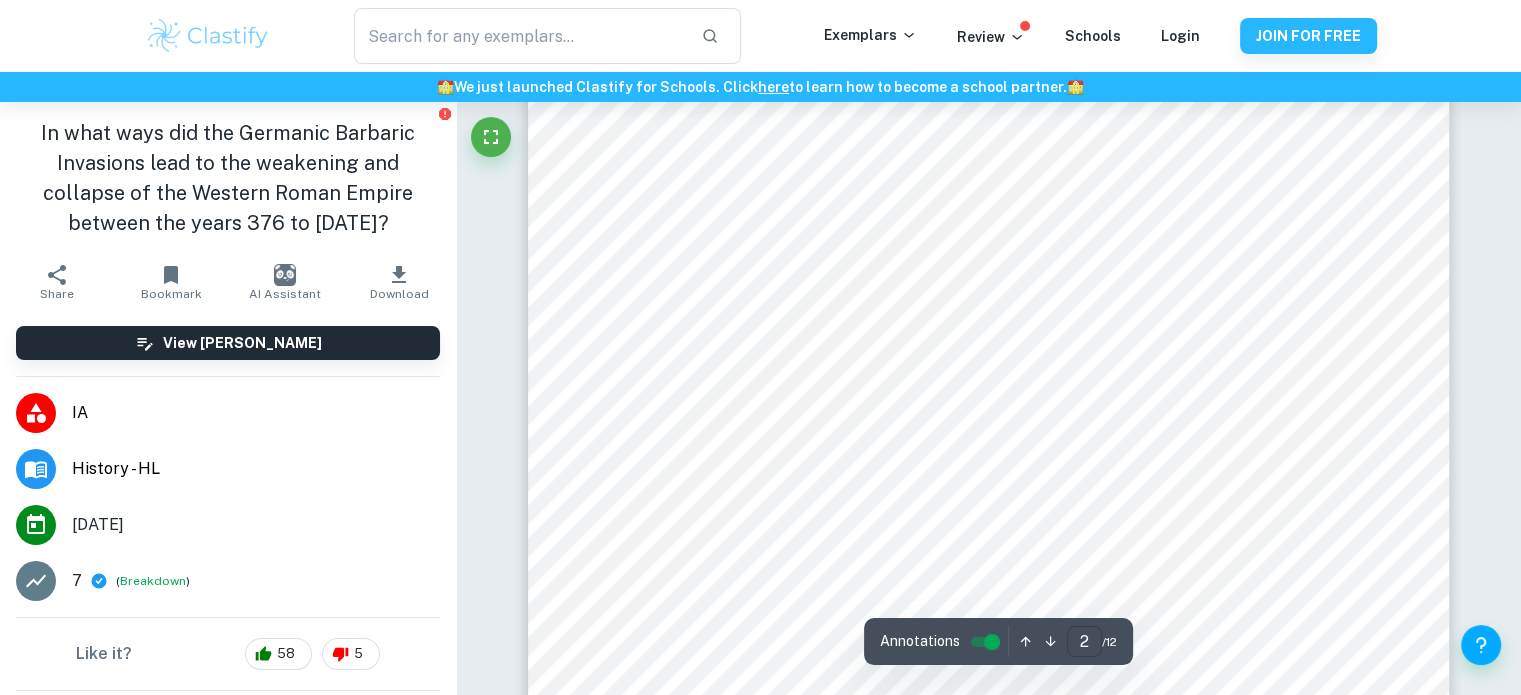 click on "2" at bounding box center [1084, 641] 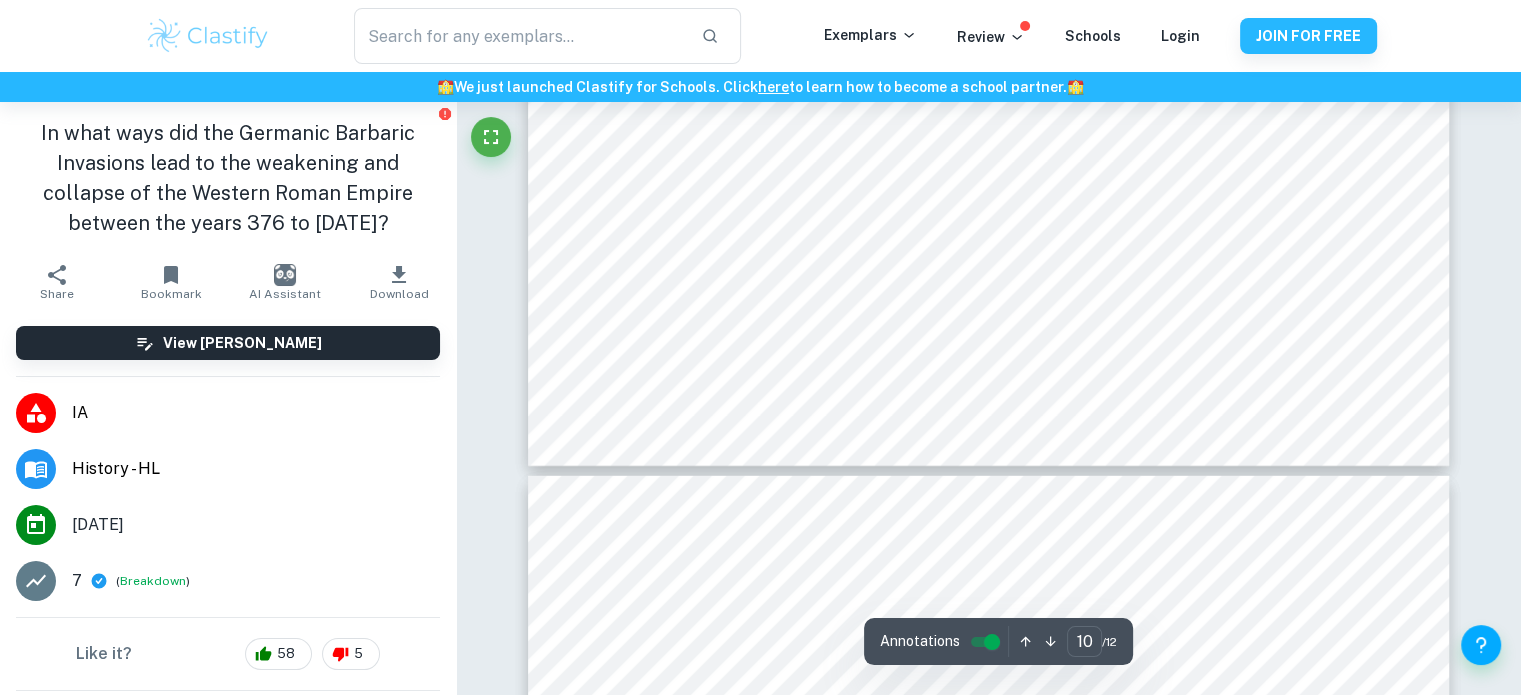 scroll, scrollTop: 13230, scrollLeft: 0, axis: vertical 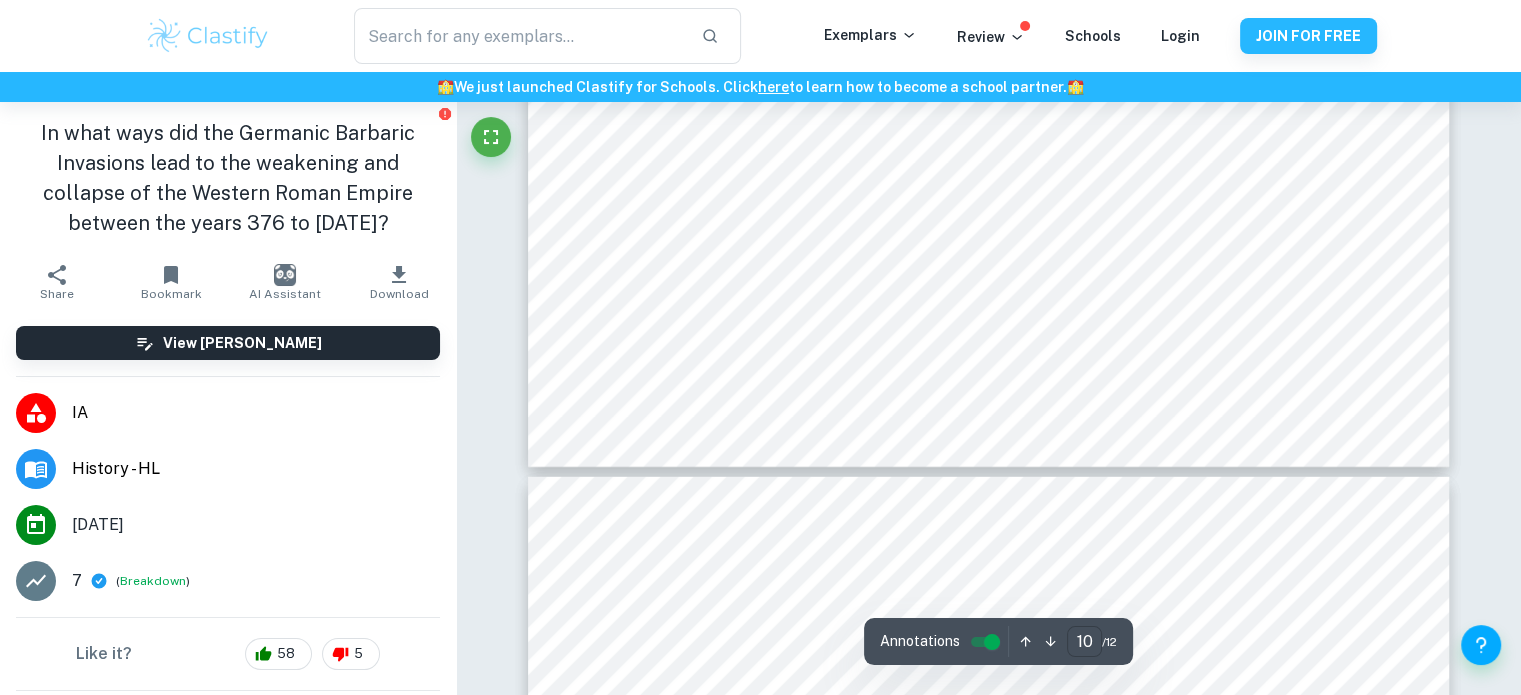 click on "10" at bounding box center [1084, 641] 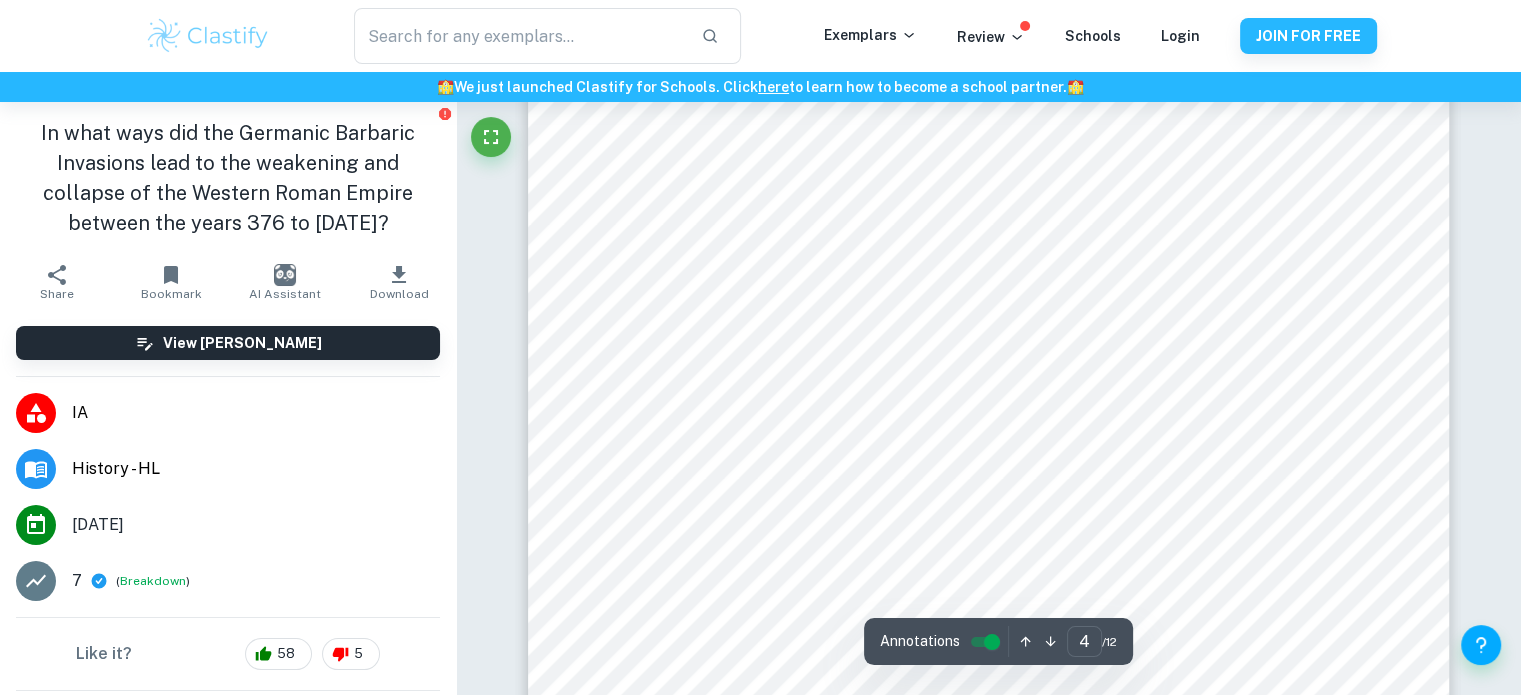 scroll, scrollTop: 4643, scrollLeft: 0, axis: vertical 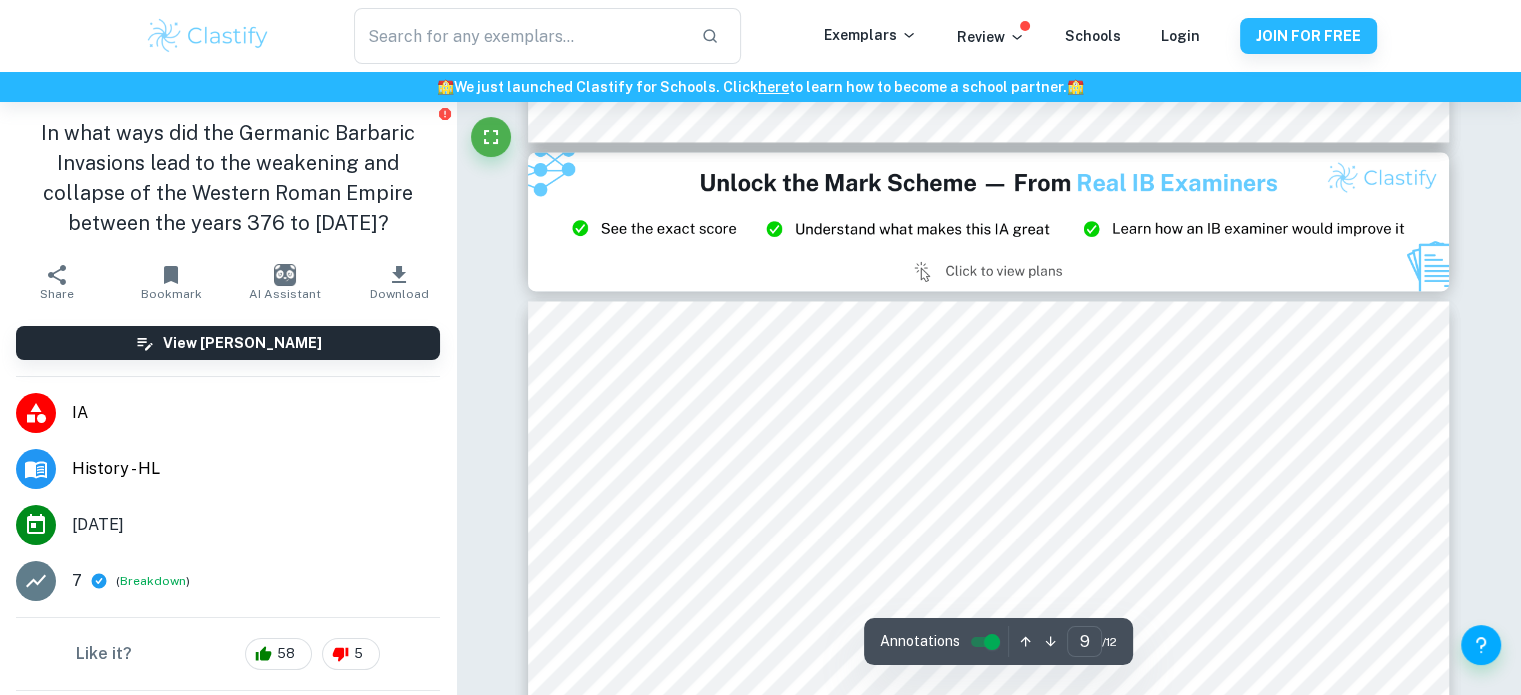 type on "8" 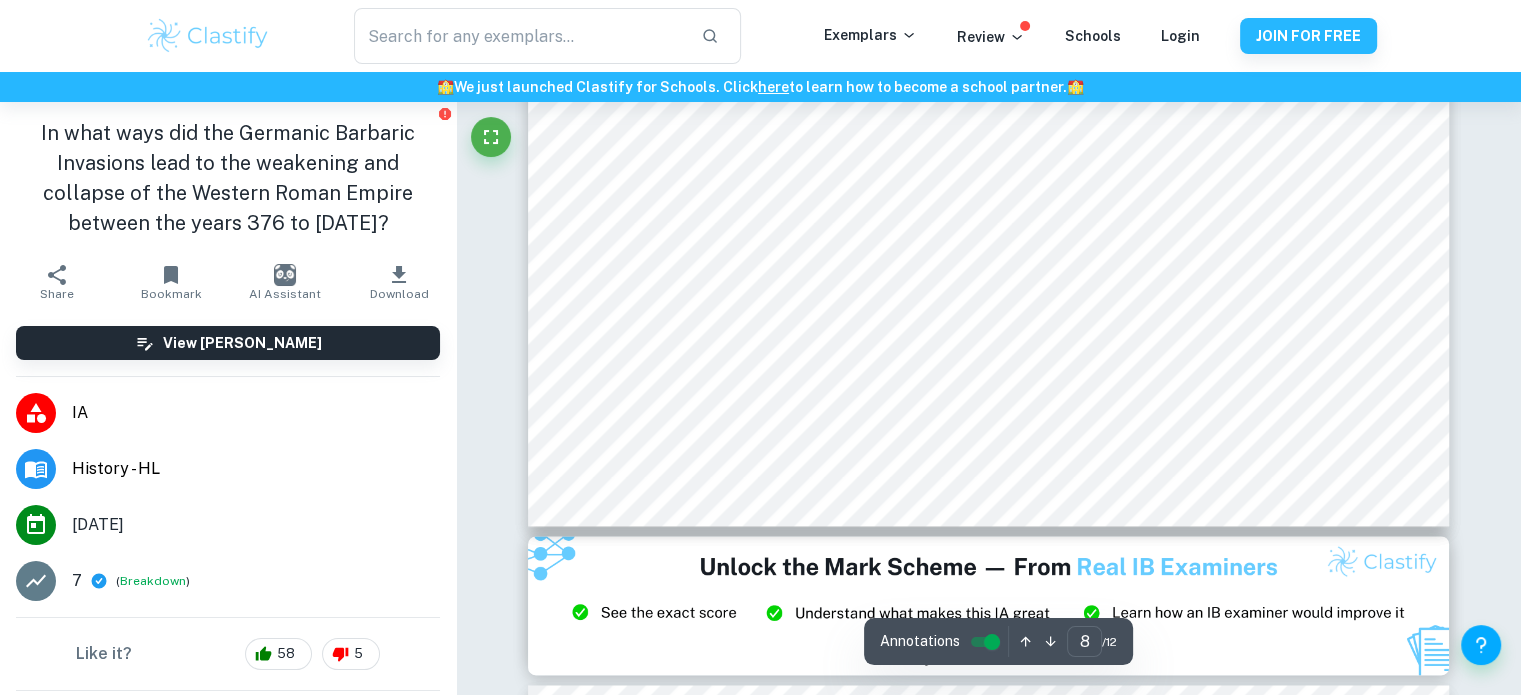 scroll, scrollTop: 10398, scrollLeft: 0, axis: vertical 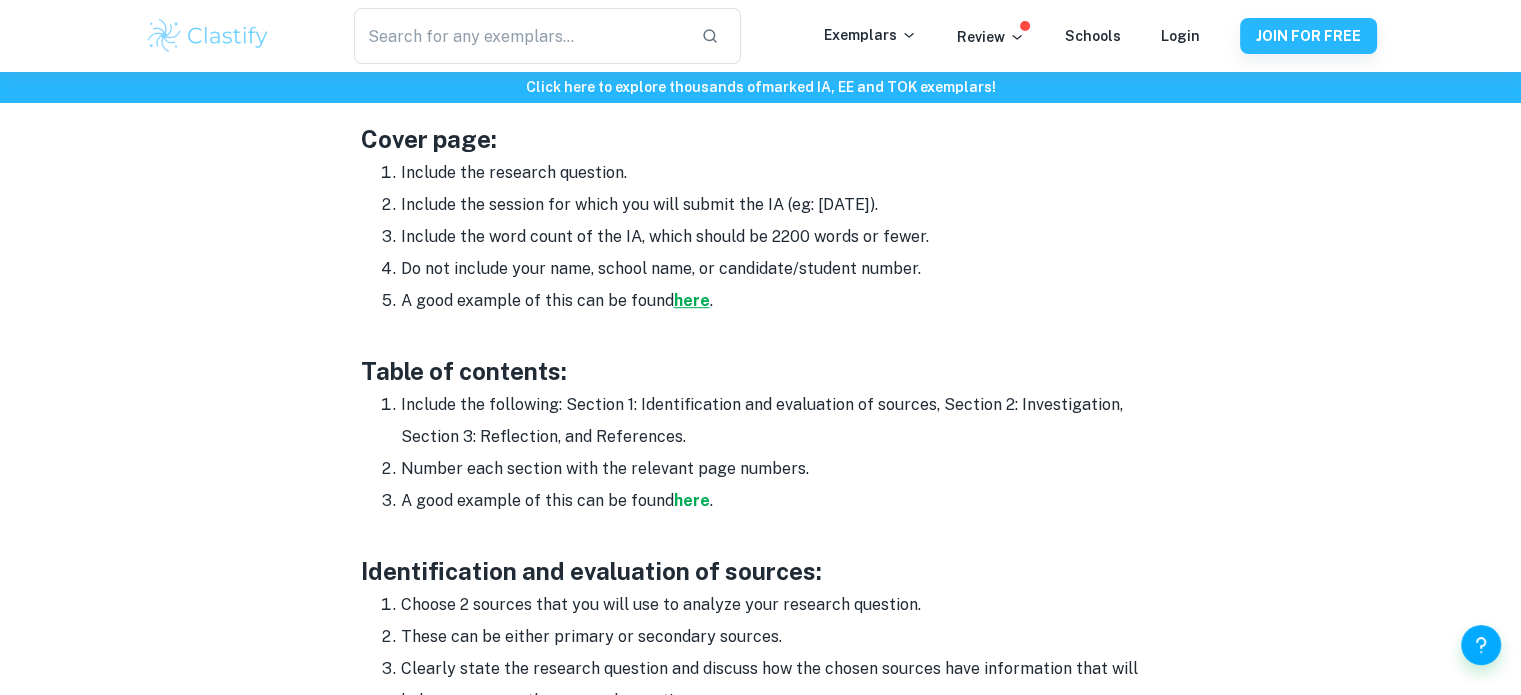 click on "here" at bounding box center (692, 300) 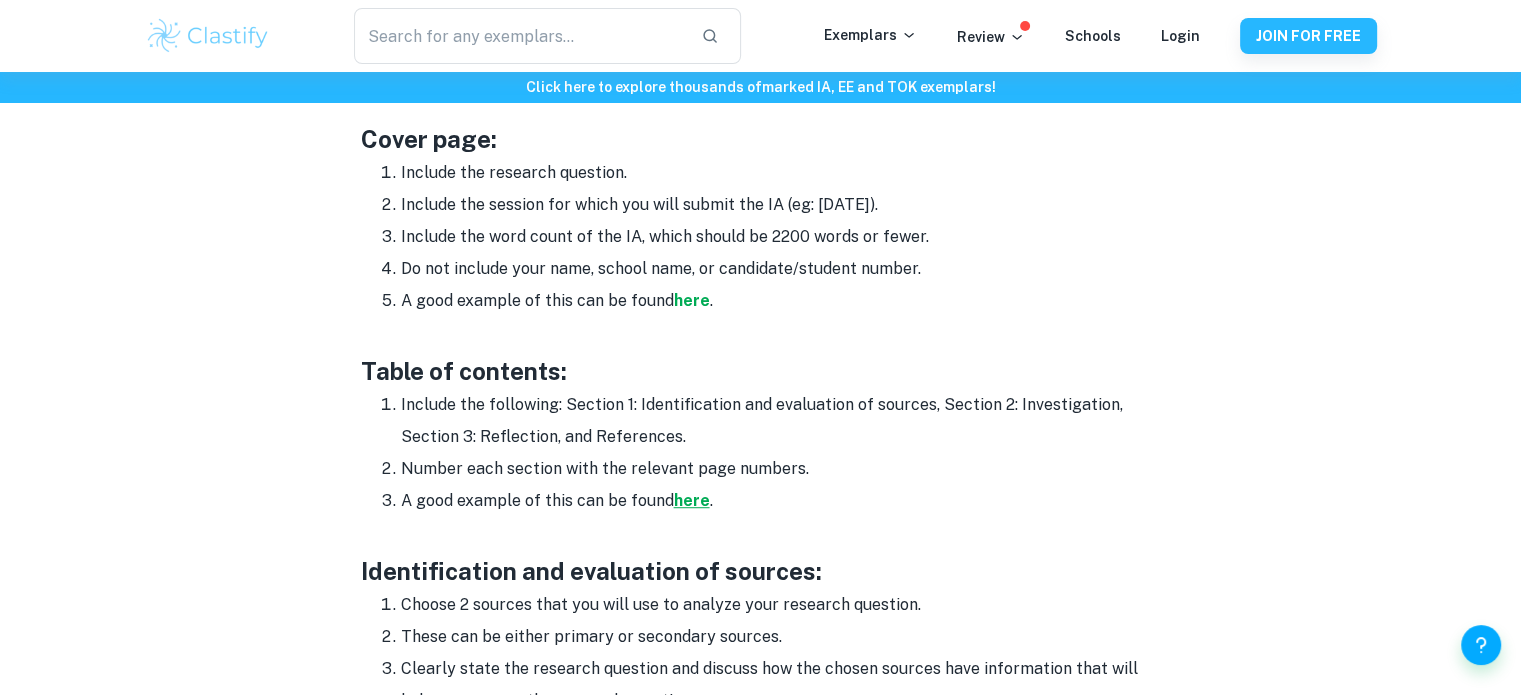 click on "here" at bounding box center (692, 500) 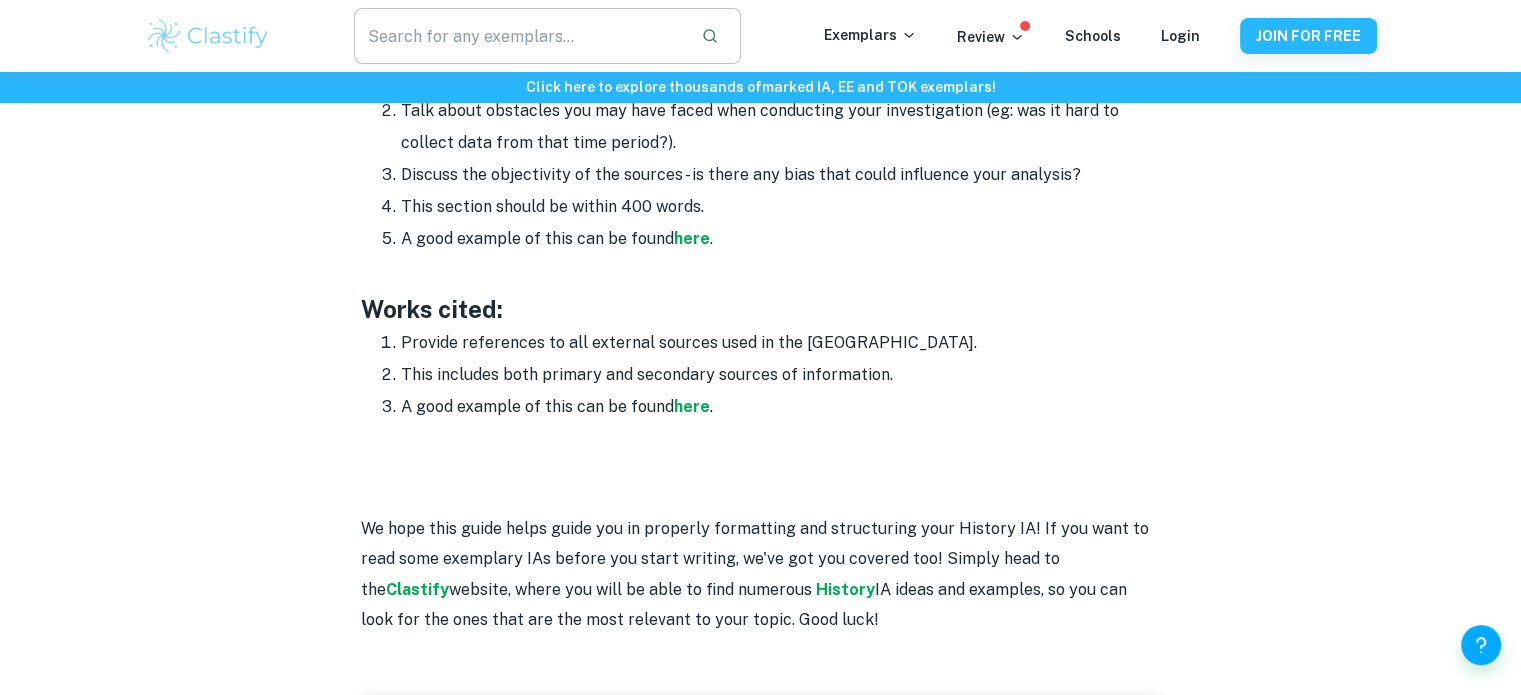 scroll, scrollTop: 2867, scrollLeft: 0, axis: vertical 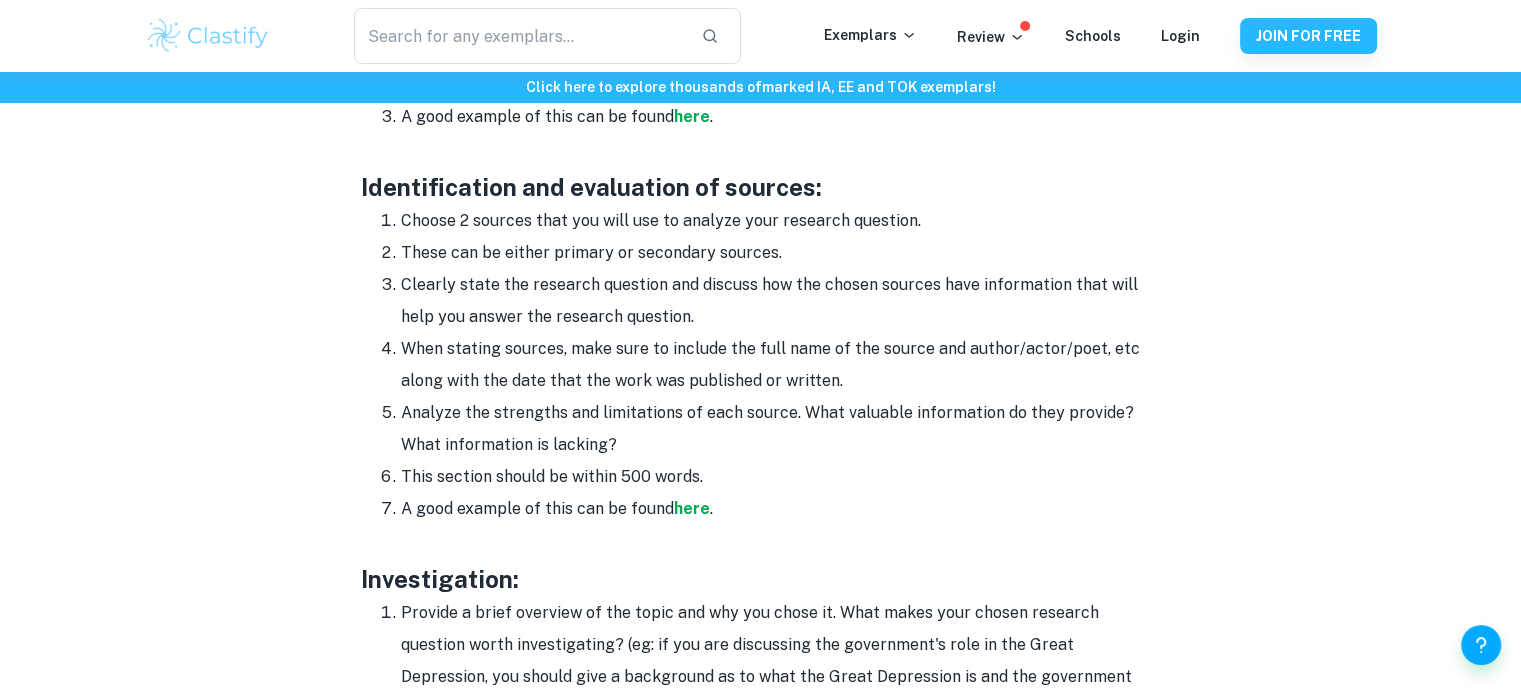drag, startPoint x: 348, startPoint y: 177, endPoint x: 803, endPoint y: 474, distance: 543.3544 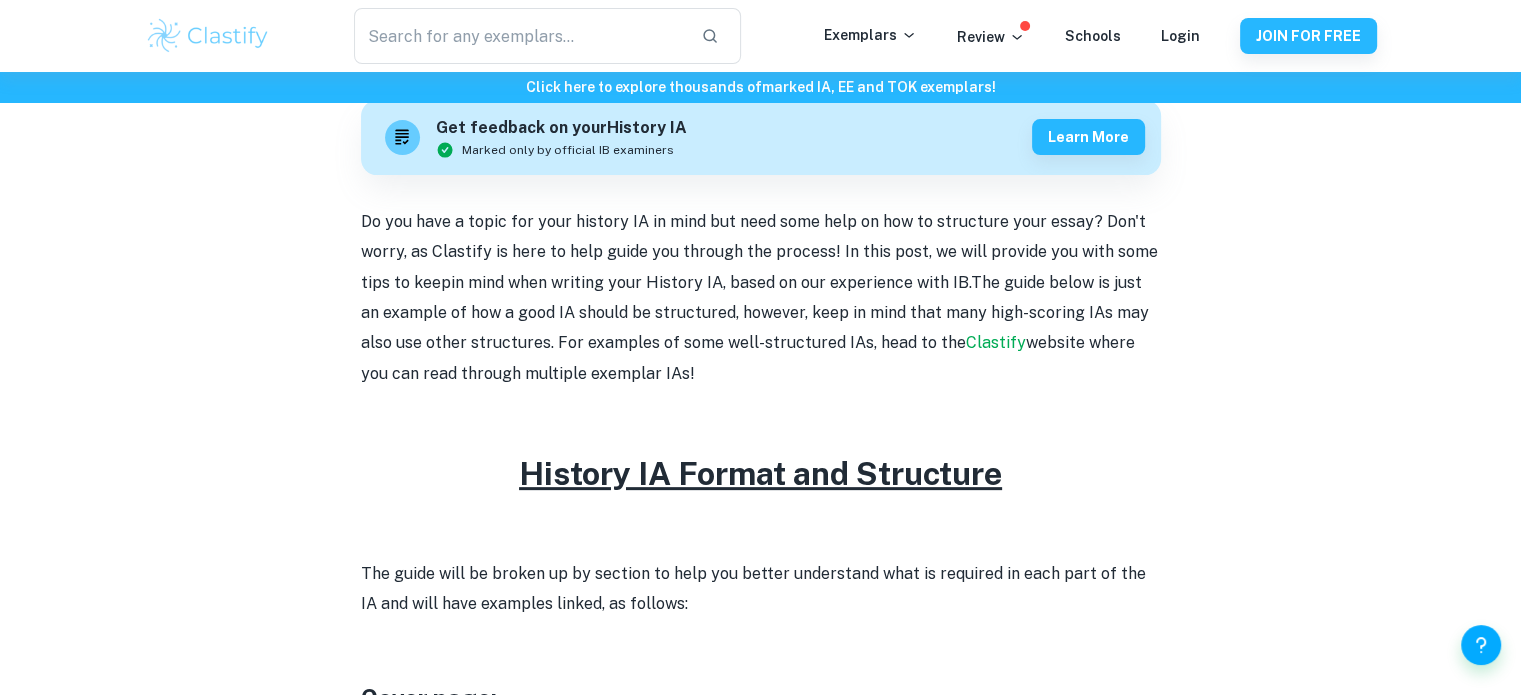 scroll, scrollTop: 566, scrollLeft: 0, axis: vertical 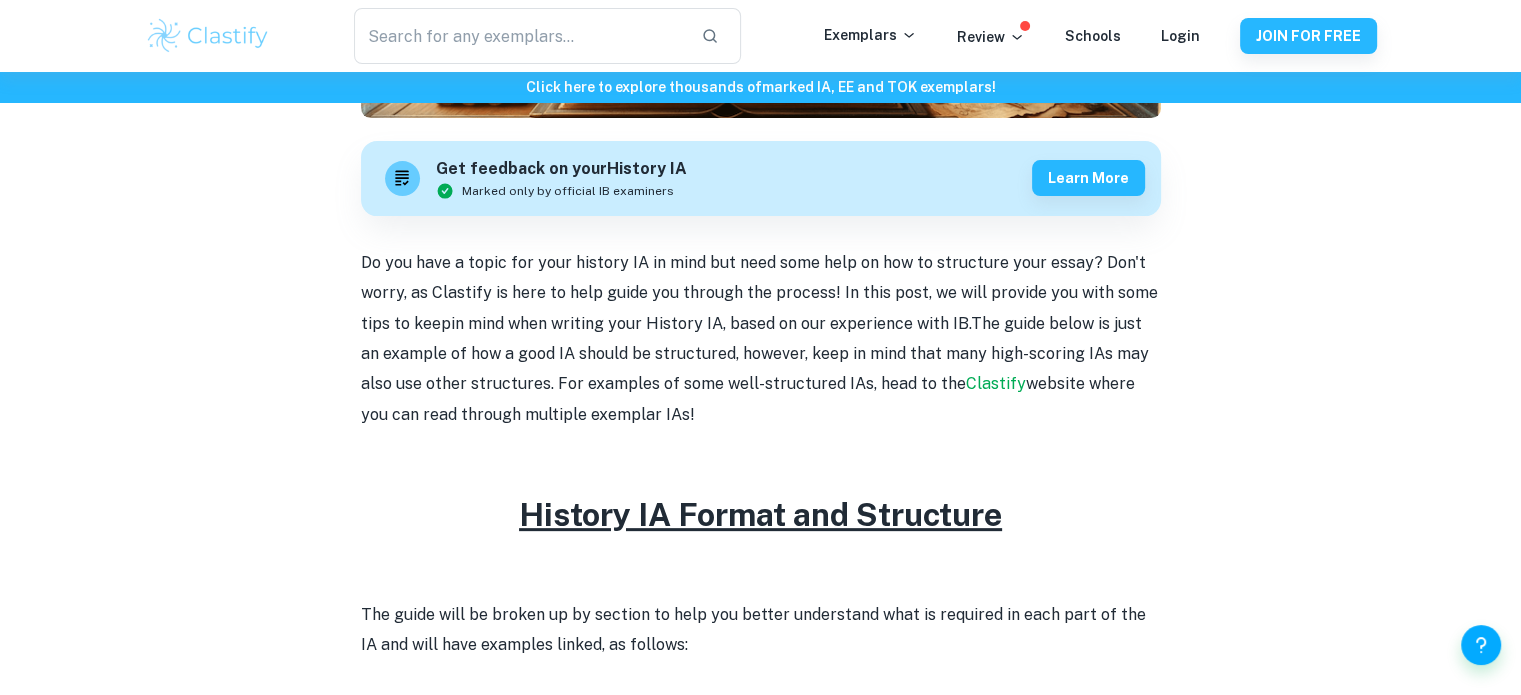 click on "History IA Format and Structure By  Roxanne • January 5, 2024 Get feedback on your  History IA Marked only by official IB examiners Learn more Do you have a topic for your history IA in mind but need some help on how to structure your essay? Don't worry, as Clastify is here to help guide you through the process! In this post, we will provide you with some tips to keep  in mind when writing your History IA, based on our experience with IB.  The guide below is just an example of how a good IA should be structured, however, keep in mind that many high-scoring IAs may also use other structures. For examples of some well-structured IAs, head to the  Clastify  website where you can read through multiple exemplar IAs!     History IA Format and Structure     The guide will be broken up by section to help you better understand what is required in each part of the IA and will have examples linked, as follows:      Cover page: Include the research question. A good example of this can be found  here .    here" at bounding box center [761, 1447] 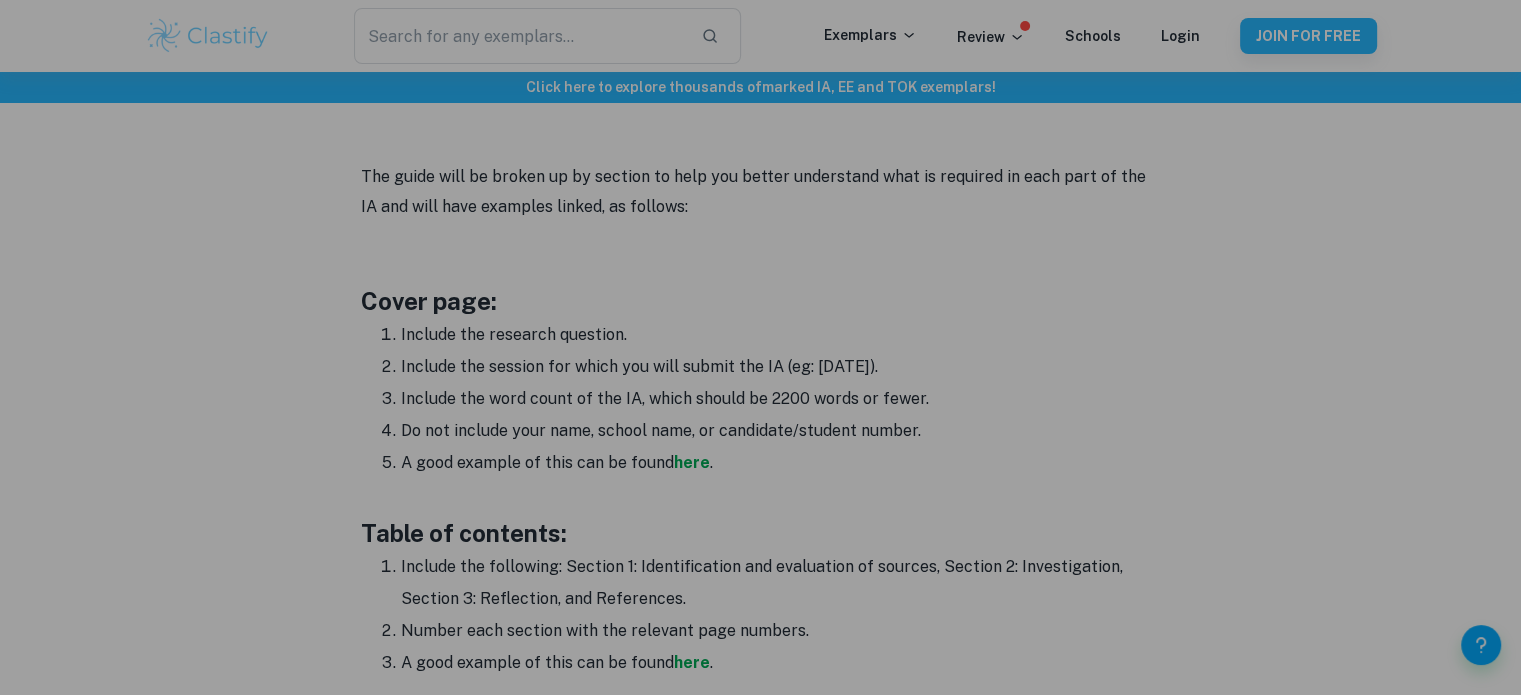 scroll, scrollTop: 1008, scrollLeft: 0, axis: vertical 